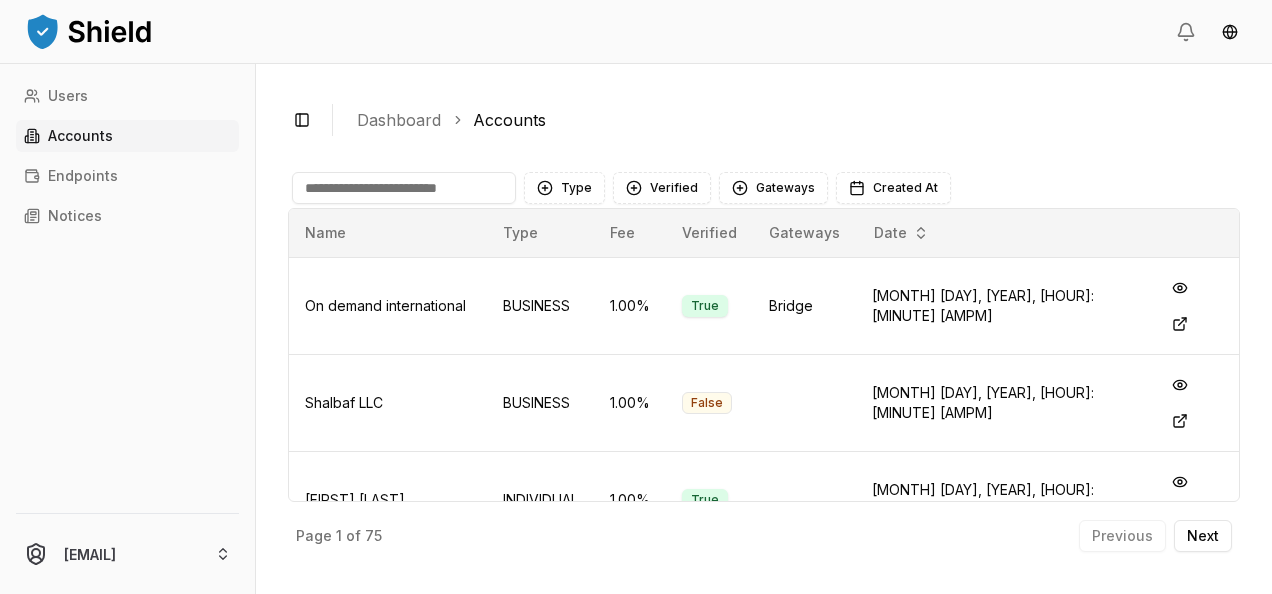 scroll, scrollTop: 0, scrollLeft: 0, axis: both 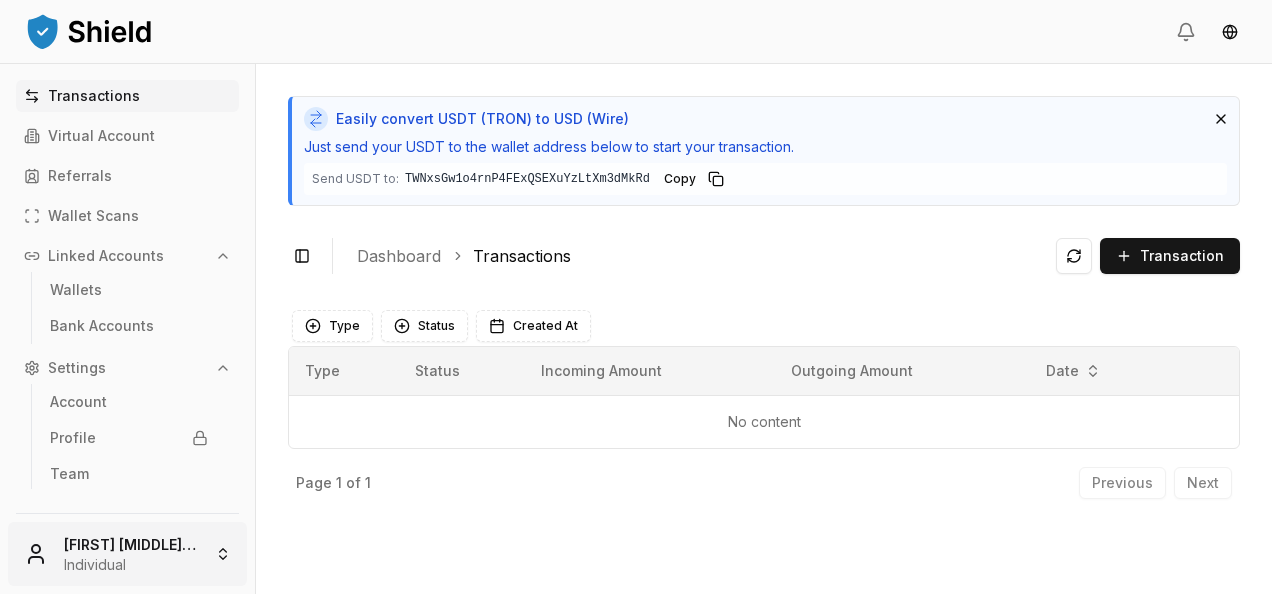 click on "Transactions Virtual Account Referrals Wallet Scans Linked Accounts Wallets Bank Accounts Settings Account Profile Team [PERSON] [LASTNAME] Morello Individual Easily convert USDT (TRON) to USD (Wire) Just send your USDT to the wallet address below to start your transaction. Send USDT to: [WALLET_ADDRESS] [WALLET_ADDRESS] Copy Toggle Sidebar Dashboard Transactions   Transaction No content Type Status Created At Type Status Incoming Amount Outgoing Amount Date No content Page 1 of 1 Previous Next" at bounding box center [636, 297] 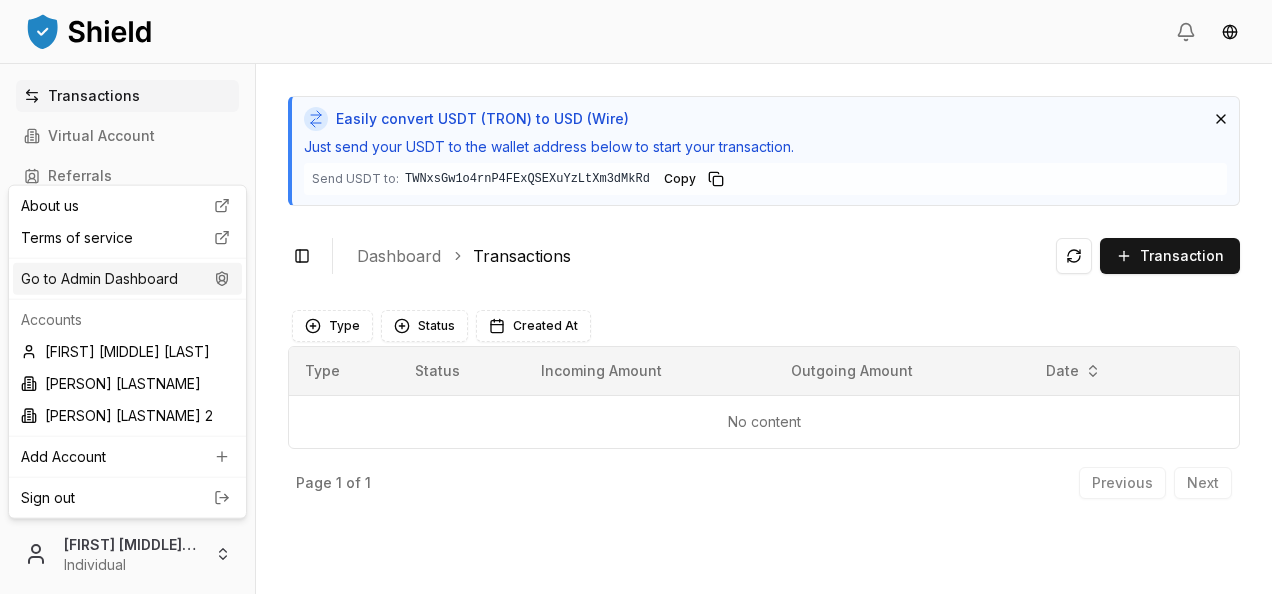 click on "Go to Admin Dashboard" at bounding box center [127, 279] 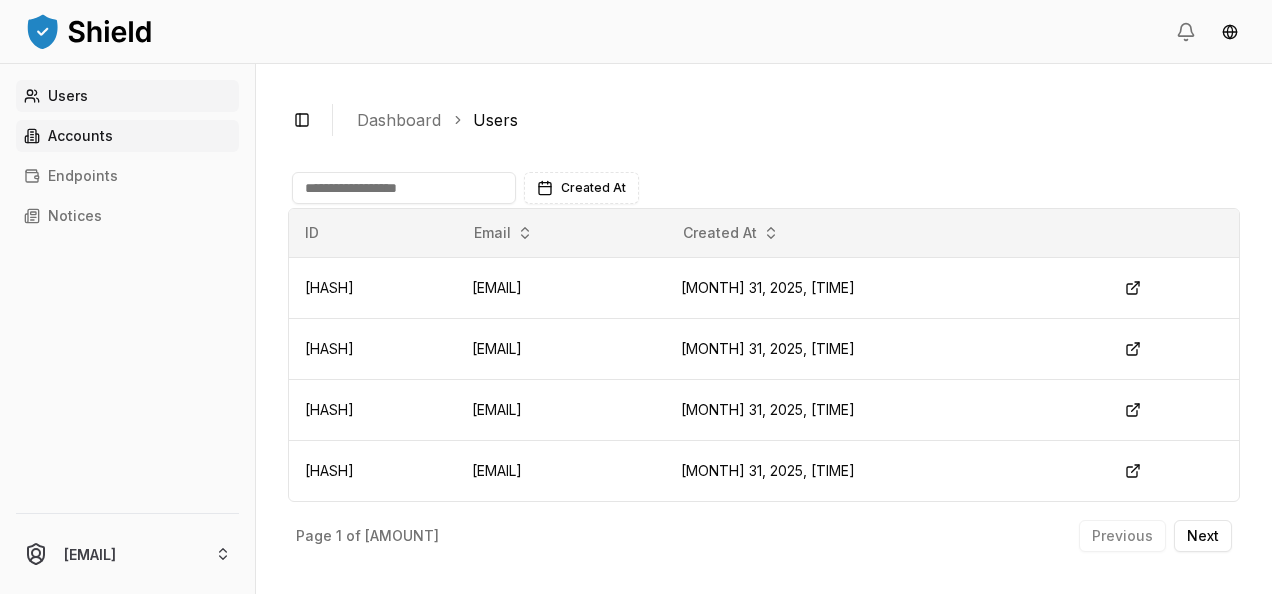 click on "Accounts" at bounding box center [80, 136] 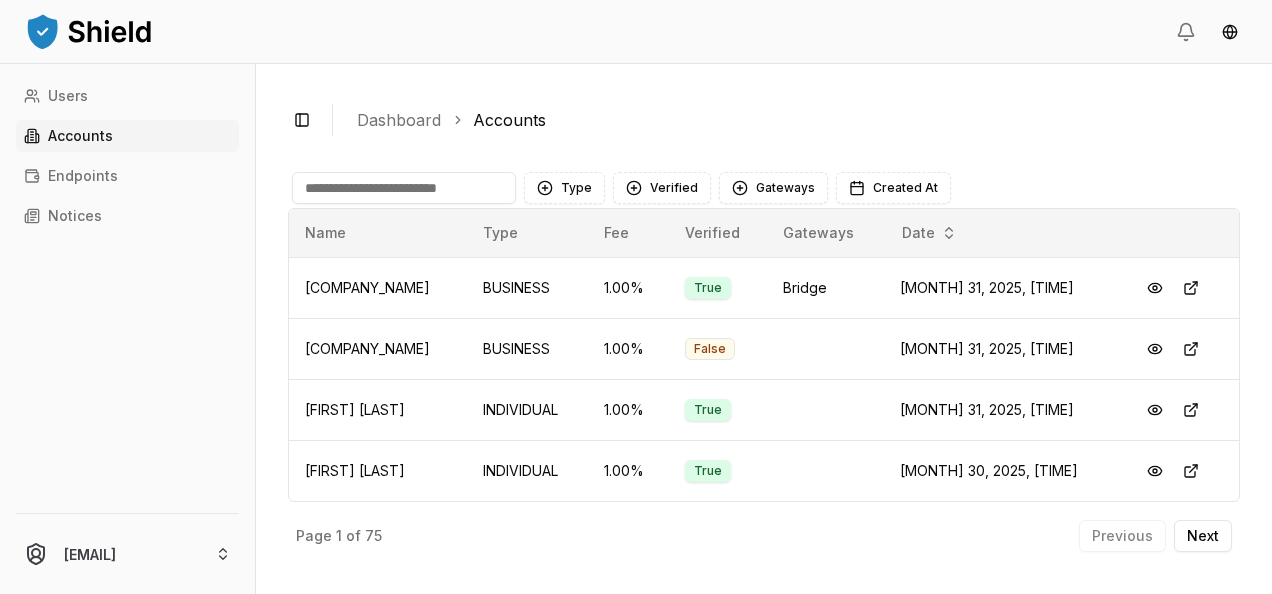 click at bounding box center (404, 188) 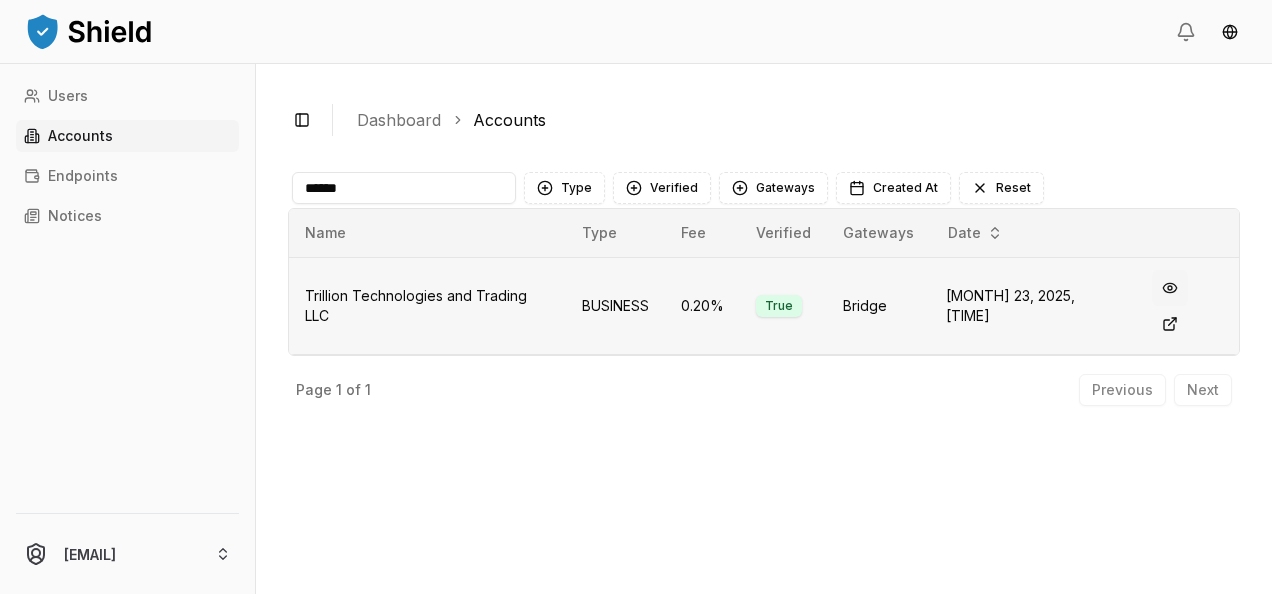 type on "******" 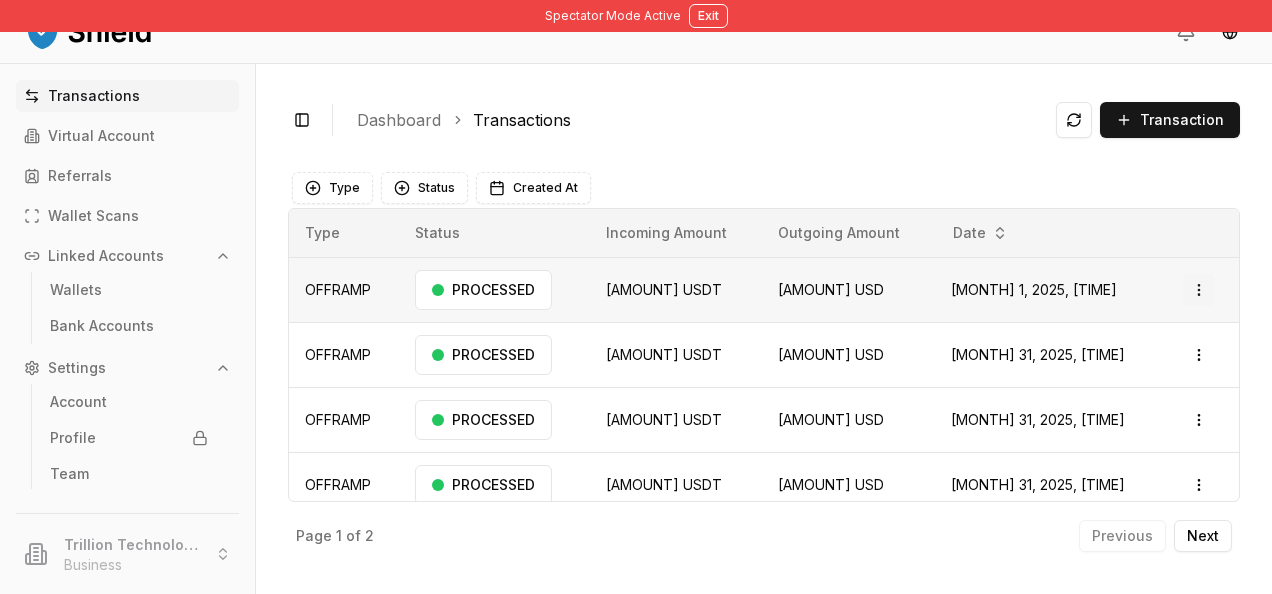click on "Toggle Sidebar Dashboard Transactions   Transaction OFFRAMP   [AMOUNT] USDT   [AMOUNT] USD [MONTH] 1, 2025, [TIME] PROCESSED Open menu OFFRAMP   [AMOUNT] USDT   [AMOUNT] USD [MONTH] 31, 2025, [TIME] PROCESSED Open menu OFFRAMP   [AMOUNT] USDT   [AMOUNT] USD [MONTH] 31, 2025, [TIME] PROCESSED Open menu OFFRAMP   [AMOUNT] USDT   [AMOUNT] USD [MONTH] 31, 2025, [TIME] PROCESSED Open menu OFFRAMP   [AMOUNT] USDT   [AMOUNT] USD [MONTH] 31, 2025, [TIME] PROCESSED Open menu OFFRAMP   [AMOUNT] USDT   [AMOUNT] USD [MONTH] 31, 2025, [TIME] PROCESSED Open menu OFFRAMP   [AMOUNT] USDT   [AMOUNT] USD [MONTH] 31, 2025, [TIME] PROCESSED Open menu OFFRAMP   [AMOUNT] USDT   [AMOUNT] USD [MONTH] 31, 2025, [TIME] PROCESSED Open menu Page 1 of 2 Previous Next Type Status Created At Type Status Incoming Amount Outgoing Amount Date   OFFRAMP   PROCESSED" at bounding box center (636, 297) 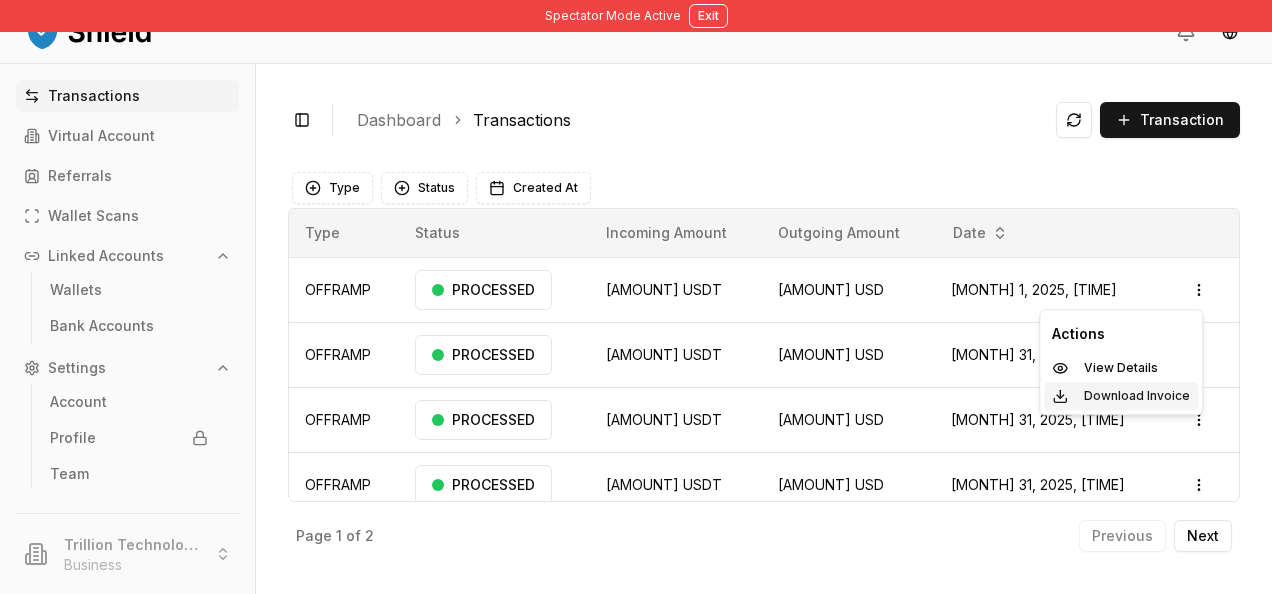 click on "Download Invoice" at bounding box center [1137, 396] 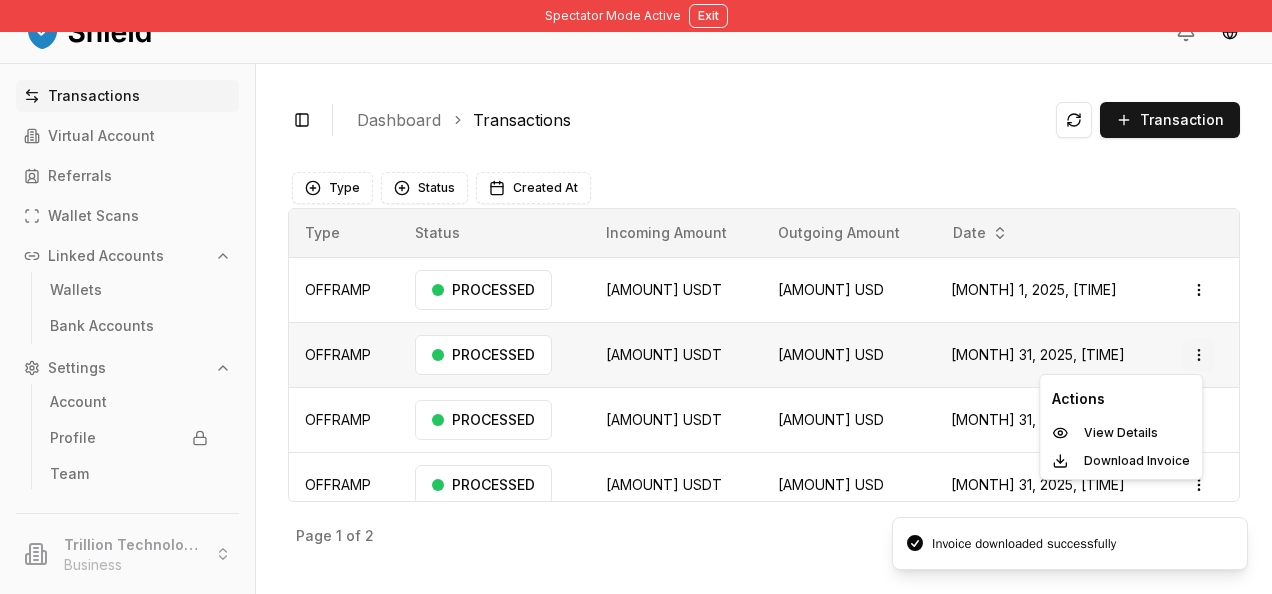 click on "Toggle Sidebar Dashboard Transactions   Transaction OFFRAMP   [AMOUNT] USDT   [AMOUNT] USD [MONTH] 1, 2025, [TIME] PROCESSED Open menu OFFRAMP   [AMOUNT] USDT   [AMOUNT] USD [MONTH] 31, 2025, [TIME] PROCESSED Open menu OFFRAMP   [AMOUNT] USDT   [AMOUNT] USD [MONTH] 31, 2025, [TIME] PROCESSED Open menu OFFRAMP   [AMOUNT] USDT   [AMOUNT] USD [MONTH] 31, 2025, [TIME] PROCESSED Open menu OFFRAMP   [AMOUNT] USDT   [AMOUNT] USD [MONTH] 31, 2025, [TIME] PROCESSED Open menu OFFRAMP   [AMOUNT] USDT   [AMOUNT] USD [MONTH] 31, 2025, [TIME] PROCESSED Open menu OFFRAMP   [AMOUNT] USDT   [AMOUNT] USD [MONTH] 31, 2025, [TIME] PROCESSED Open menu OFFRAMP   [AMOUNT] USDT   [AMOUNT] USD [MONTH] 31, 2025, [TIME] PROCESSED Open menu Page 1 of 2 Previous Next Type Status Created At Type Status Incoming Amount Outgoing Amount Date   OFFRAMP   PROCESSED" at bounding box center (636, 297) 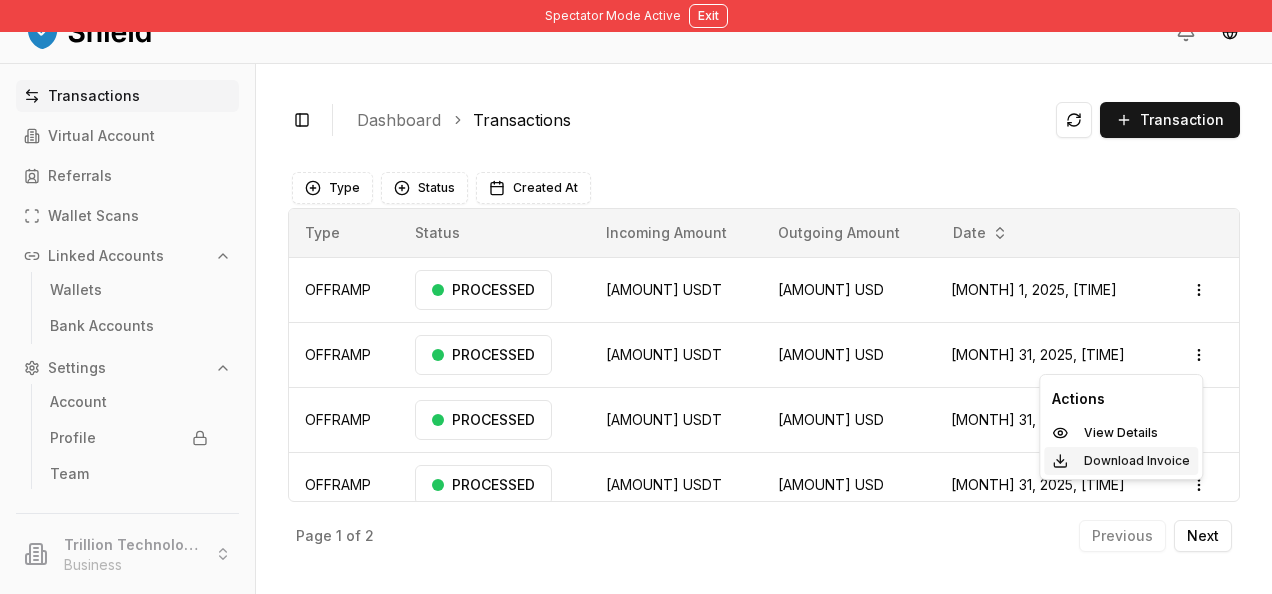 click on "Download Invoice" at bounding box center [1137, 461] 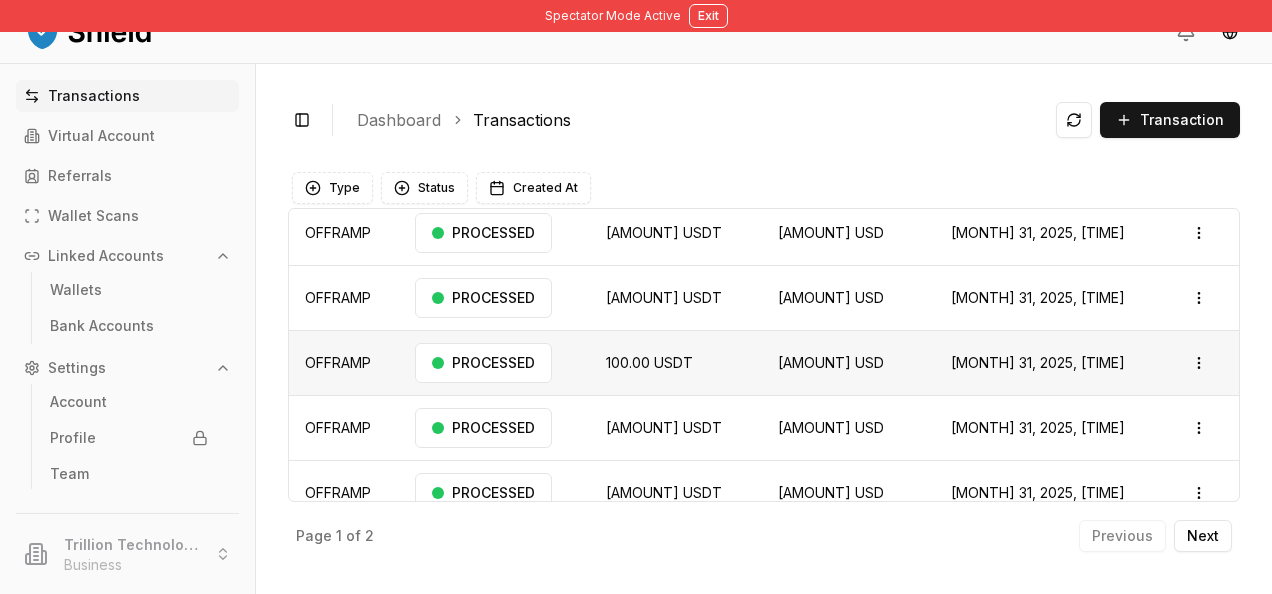scroll, scrollTop: 255, scrollLeft: 0, axis: vertical 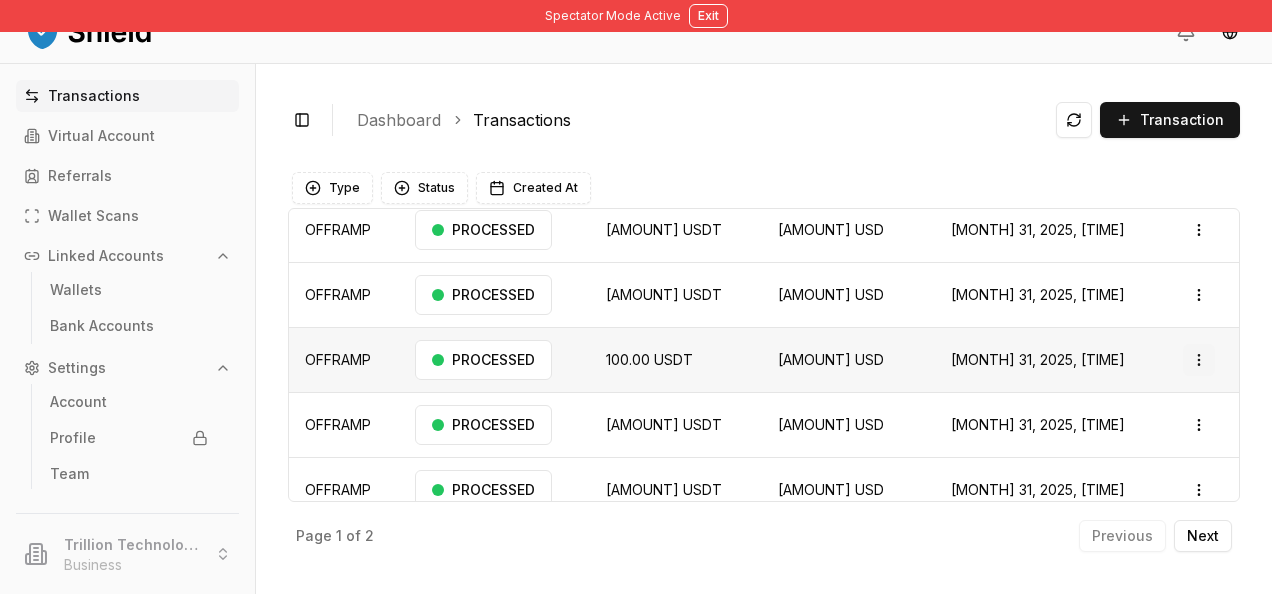 click on "Toggle Sidebar Dashboard Transactions   Transaction OFFRAMP   [AMOUNT] USDT   [AMOUNT] USD [MONTH] 1, 2025, [TIME] PROCESSED Open menu OFFRAMP   [AMOUNT] USDT   [AMOUNT] USD [MONTH] 31, 2025, [TIME] PROCESSED Open menu OFFRAMP   [AMOUNT] USDT   [AMOUNT] USD [MONTH] 31, 2025, [TIME] PROCESSED Open menu OFFRAMP   [AMOUNT] USDT   [AMOUNT] USD [MONTH] 31, 2025, [TIME] PROCESSED Open menu OFFRAMP   [AMOUNT] USDT   [AMOUNT] USD [MONTH] 31, 2025, [TIME] PROCESSED Open menu OFFRAMP   [AMOUNT] USDT   [AMOUNT] USD [MONTH] 31, 2025, [TIME] PROCESSED Open menu OFFRAMP   [AMOUNT] USDT   [AMOUNT] USD [MONTH] 31, 2025, [TIME] PROCESSED Open menu OFFRAMP   [AMOUNT] USDT   [AMOUNT] USD [MONTH] 31, 2025, [TIME] PROCESSED Open menu Page 1 of 2 Previous Next Type Status Created At Type Status Incoming Amount Outgoing Amount Date   OFFRAMP   PROCESSED" at bounding box center (636, 297) 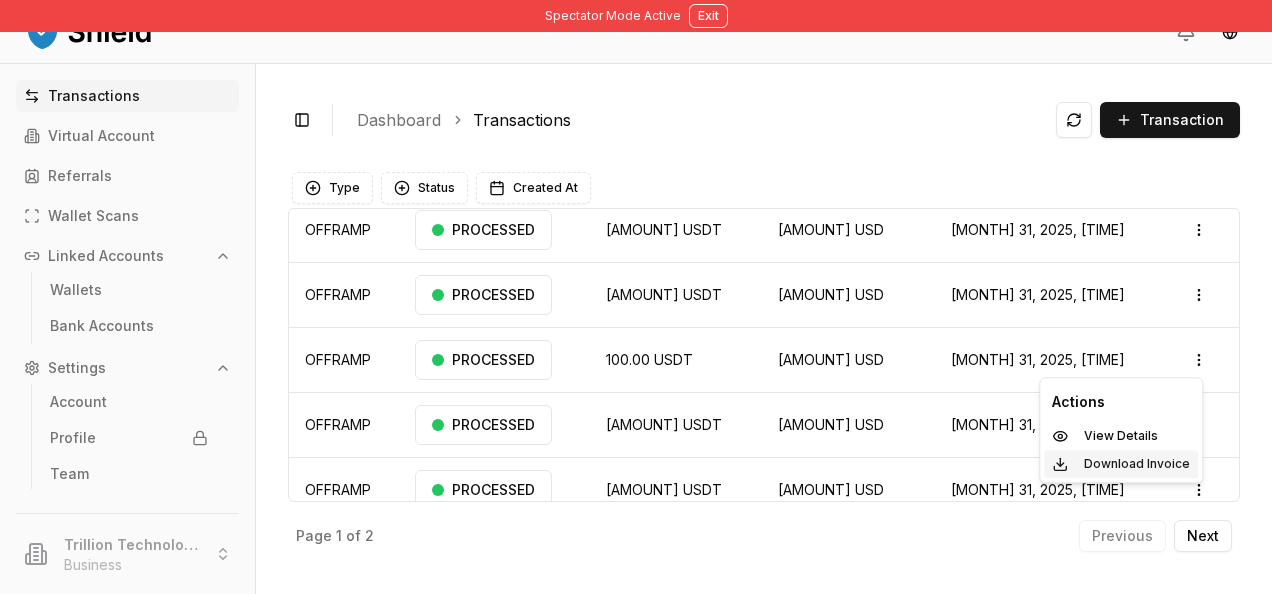 click on "Download Invoice" at bounding box center [1137, 464] 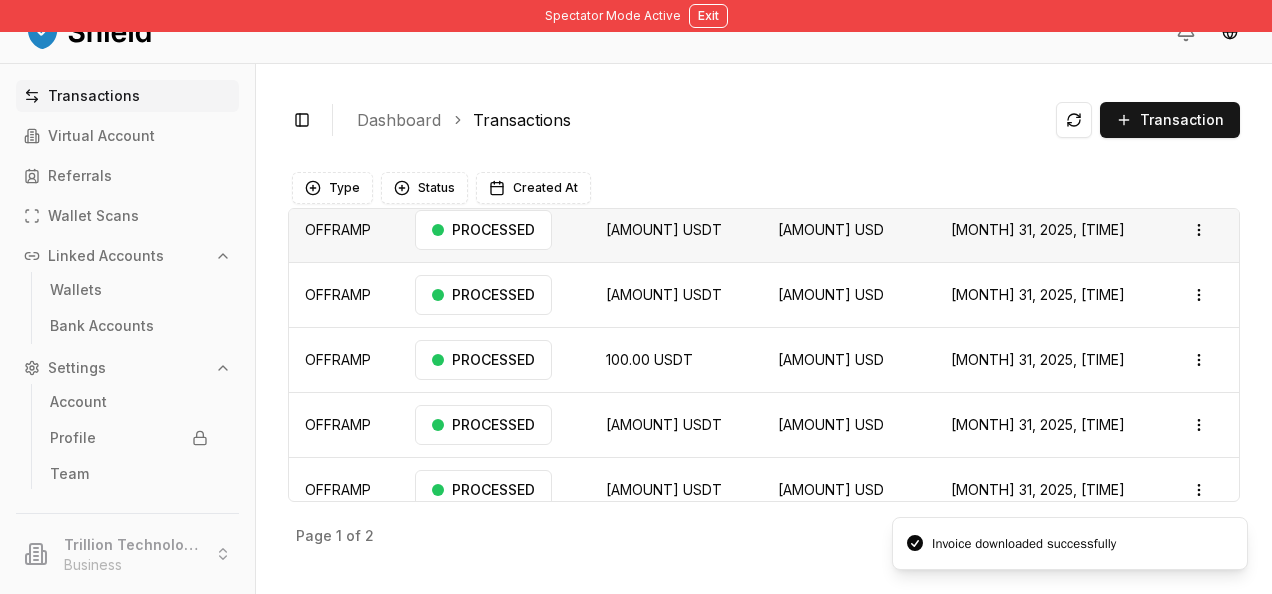 type 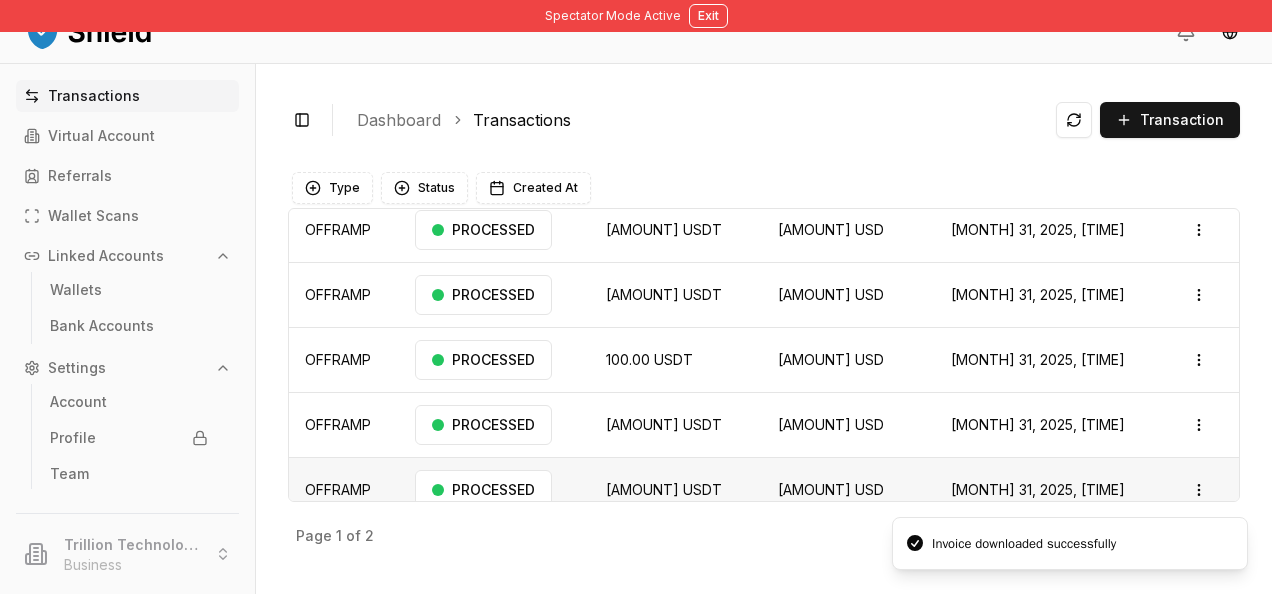 scroll, scrollTop: 272, scrollLeft: 0, axis: vertical 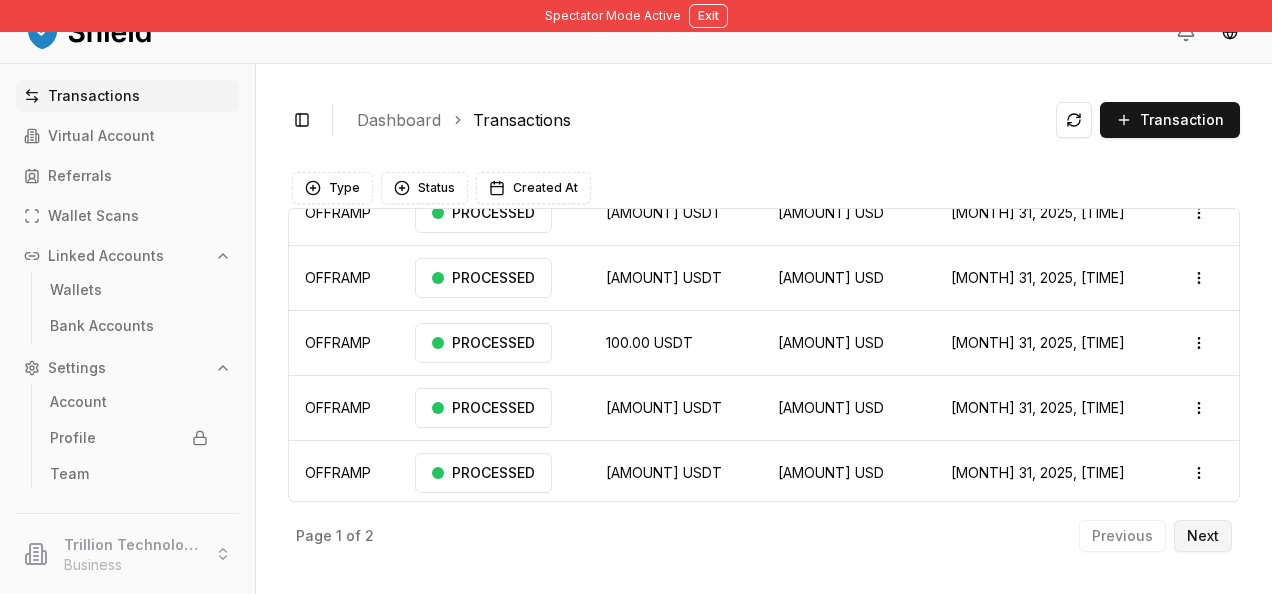 click on "Next" at bounding box center [1203, 536] 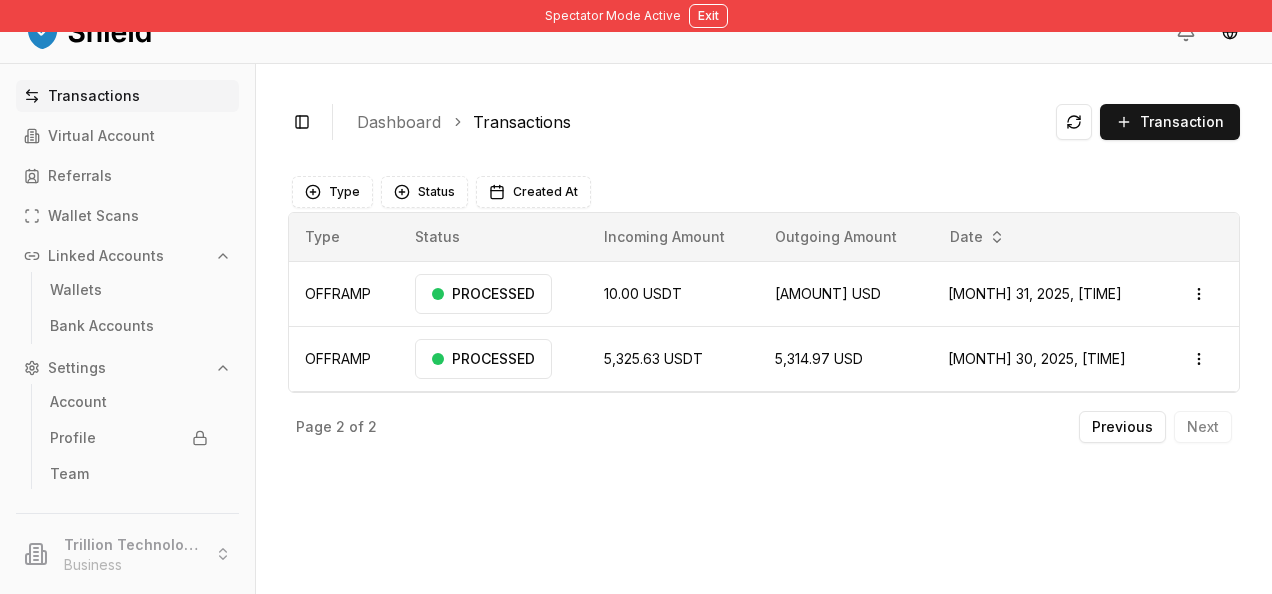 scroll, scrollTop: 0, scrollLeft: 0, axis: both 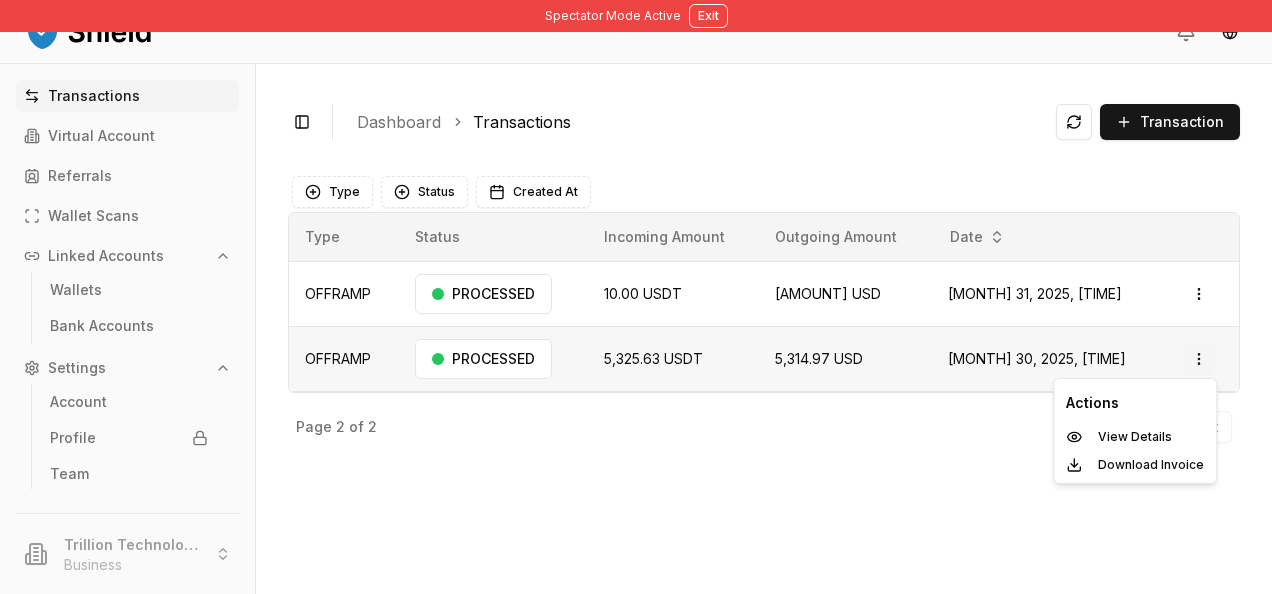 click on "Toggle Sidebar Dashboard Transactions   Transaction OFFRAMP   [AMOUNT] USDT   [AMOUNT] USD [MONTH] 1, 2025, [TIME] PROCESSED Open menu OFFRAMP   [AMOUNT] USDT   [AMOUNT] USD [MONTH] 31, 2025, [TIME] PROCESSED Open menu OFFRAMP   [AMOUNT] USDT   [AMOUNT] USD [MONTH] 31, 2025, [TIME] PROCESSED Open menu OFFRAMP   [AMOUNT] USDT   [AMOUNT] USD [MONTH] 31, 2025, [TIME] PROCESSED Open menu OFFRAMP   [AMOUNT] USDT   [AMOUNT] USD [MONTH] 31, 2025, [TIME] PROCESSED Open menu OFFRAMP   [AMOUNT] USDT   [AMOUNT] USD [MONTH] 31, 2025, [TIME] PROCESSED Open menu OFFRAMP   [AMOUNT] USDT   [AMOUNT] USD [MONTH] 31, 2025, [TIME] PROCESSED Open menu OFFRAMP   [AMOUNT] USDT   [AMOUNT] USD [MONTH] 31, 2025, [TIME] PROCESSED Open menu Page 1 of 2 Previous Next Type Status Created At Type Status Incoming Amount Outgoing Amount Date   OFFRAMP   PROCESSED" at bounding box center [636, 297] 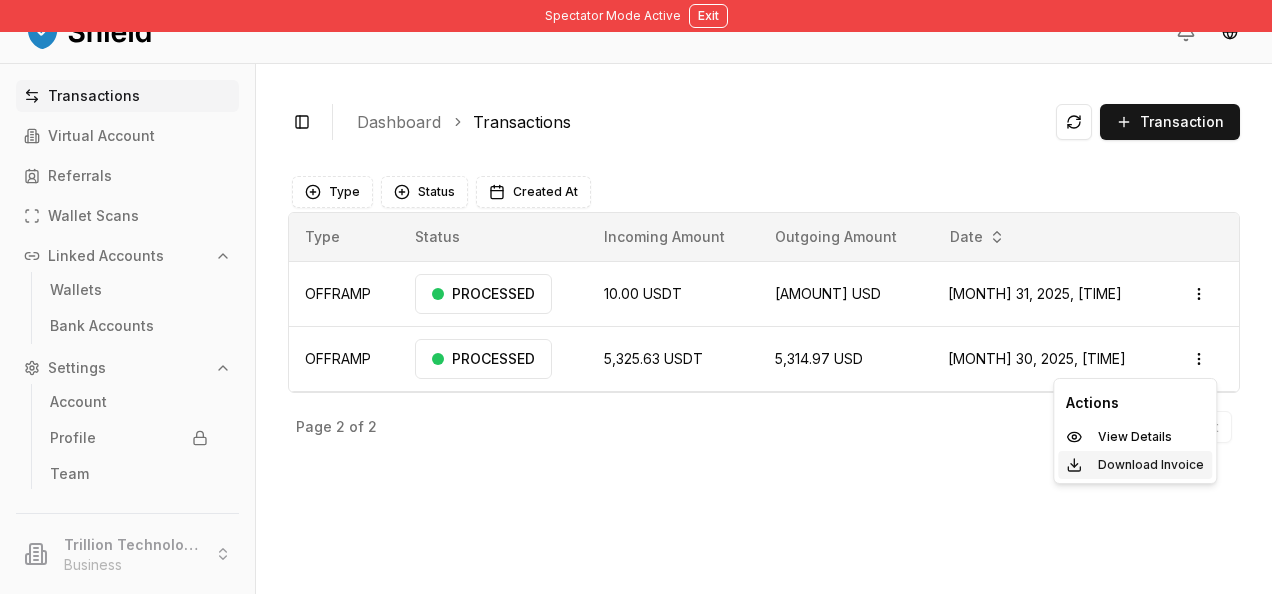 click on "Download Invoice" at bounding box center [1151, 465] 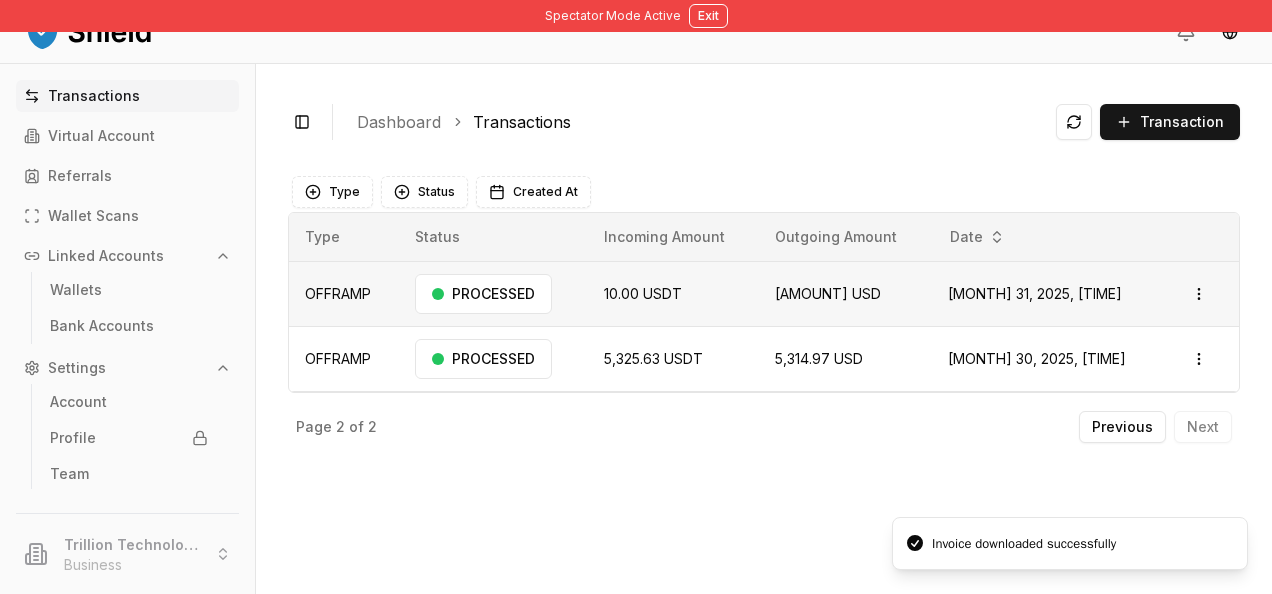 type 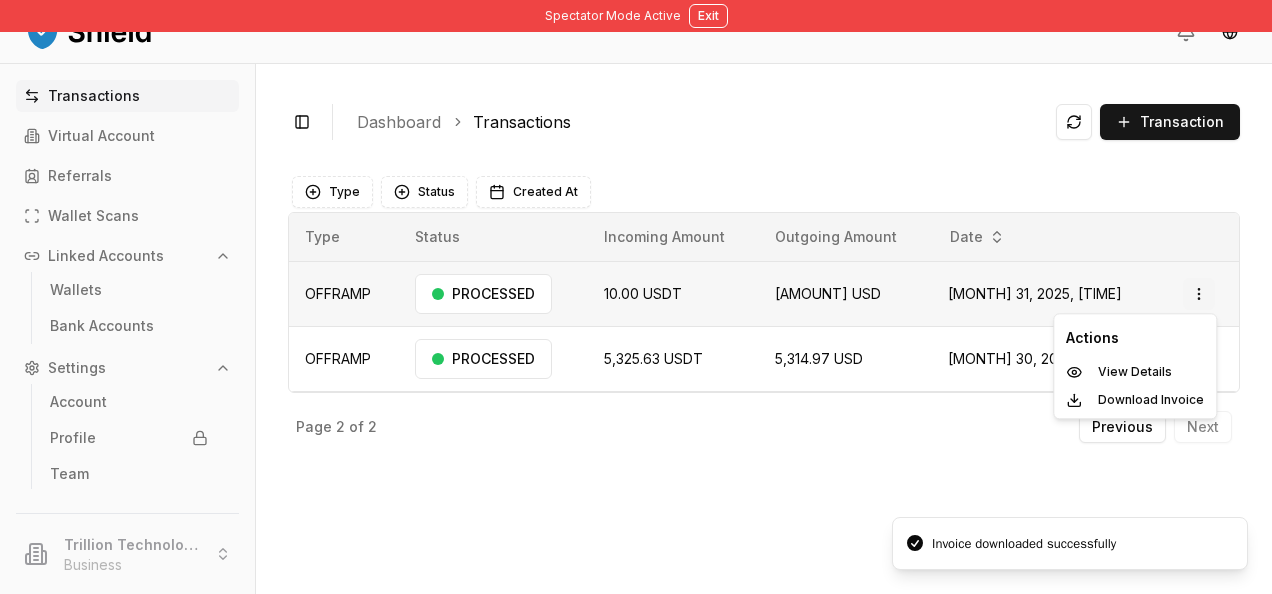 click on "Toggle Sidebar Dashboard Transactions   Transaction OFFRAMP   [AMOUNT] USDT   [AMOUNT] USD [MONTH] 1, 2025, [TIME] PROCESSED Open menu OFFRAMP   [AMOUNT] USDT   [AMOUNT] USD [MONTH] 31, 2025, [TIME] PROCESSED Open menu OFFRAMP   [AMOUNT] USDT   [AMOUNT] USD [MONTH] 31, 2025, [TIME] PROCESSED Open menu OFFRAMP   [AMOUNT] USDT   [AMOUNT] USD [MONTH] 31, 2025, [TIME] PROCESSED Open menu OFFRAMP   [AMOUNT] USDT   [AMOUNT] USD [MONTH] 31, 2025, [TIME] PROCESSED Open menu OFFRAMP   [AMOUNT] USDT   [AMOUNT] USD [MONTH] 31, 2025, [TIME] PROCESSED Open menu OFFRAMP   [AMOUNT] USDT   [AMOUNT] USD [MONTH] 31, 2025, [TIME] PROCESSED Open menu OFFRAMP   [AMOUNT] USDT   [AMOUNT] USD [MONTH] 31, 2025, [TIME] PROCESSED Open menu Page 1 of 2 Previous Next Type Status Created At Type Status Incoming Amount Outgoing Amount Date   OFFRAMP   PROCESSED" at bounding box center [636, 297] 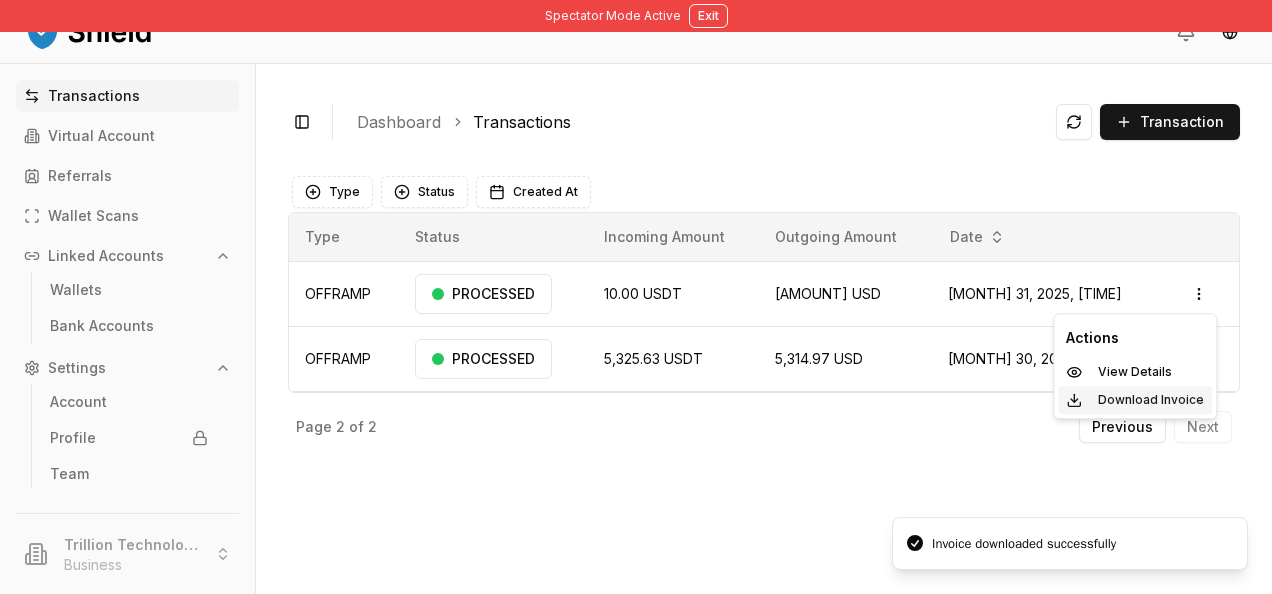 click on "Download Invoice" at bounding box center [1151, 400] 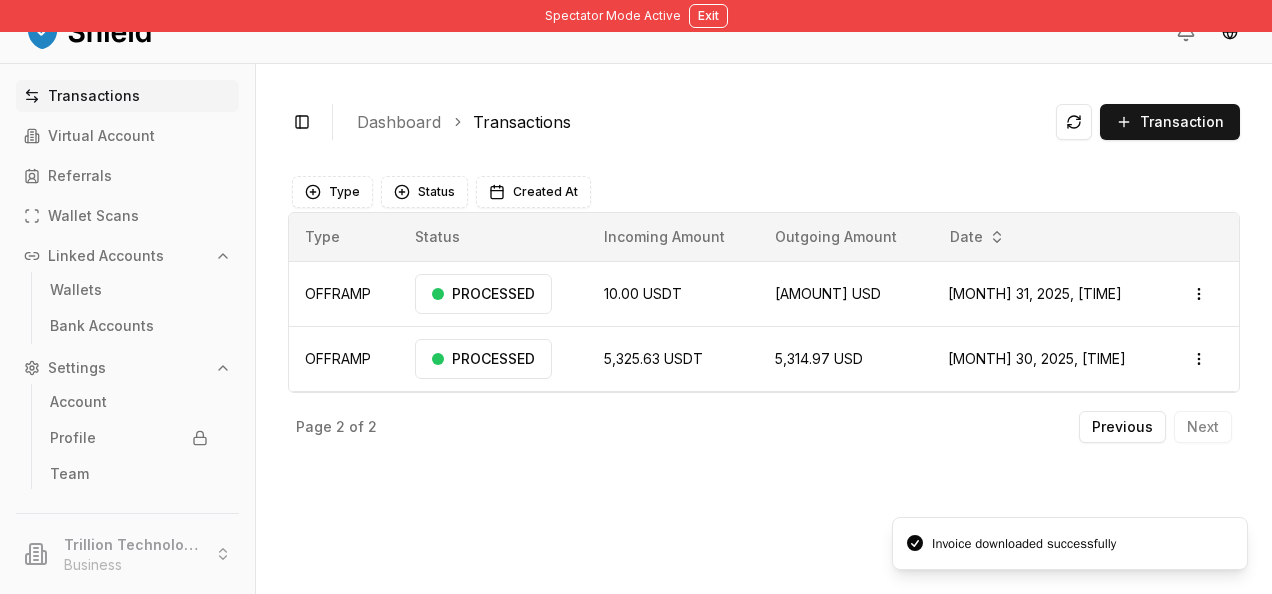 type 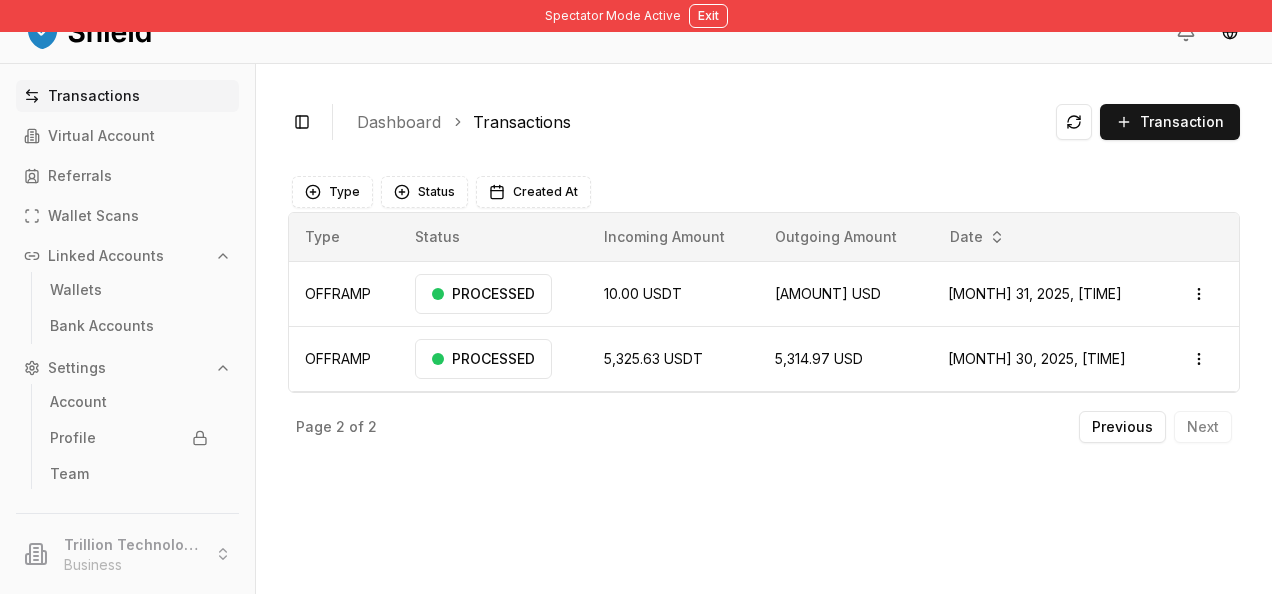 click on "Toggle Sidebar Dashboard Transactions   Transaction OFFRAMP   [AMOUNT] USDT   [AMOUNT] USD [MONTH] 1, 2025, [TIME] PROCESSED Open menu OFFRAMP   [AMOUNT] USDT   [AMOUNT] USD [MONTH] 31, 2025, [TIME] PROCESSED Open menu OFFRAMP   [AMOUNT] USDT   [AMOUNT] USD [MONTH] 31, 2025, [TIME] PROCESSED Open menu OFFRAMP   [AMOUNT] USDT   [AMOUNT] USD [MONTH] 31, 2025, [TIME] PROCESSED Open menu OFFRAMP   [AMOUNT] USDT   [AMOUNT] USD [MONTH] 31, 2025, [TIME] PROCESSED Open menu OFFRAMP   [AMOUNT] USDT   [AMOUNT] USD [MONTH] 31, 2025, [TIME] PROCESSED Open menu OFFRAMP   [AMOUNT] USDT   [AMOUNT] USD [MONTH] 31, 2025, [TIME] PROCESSED Open menu OFFRAMP   [AMOUNT] USDT   [AMOUNT] USD [MONTH] 31, 2025, [TIME] PROCESSED Open menu Page 1 of 2 Previous Next Type Status Created At Type Status Incoming Amount Outgoing Amount Date   OFFRAMP   PROCESSED   [AMOUNT]   USDT   [AMOUNT]   USD   [MONTH] 31, 2025, [TIME]   Open menu   OFFRAMP   PROCESSED   [AMOUNT]   USDT   [AMOUNT]   USD   [MONTH] 30, 2025, [TIME]   Open menu Page 2 of 2 Previous Next" at bounding box center [764, 329] 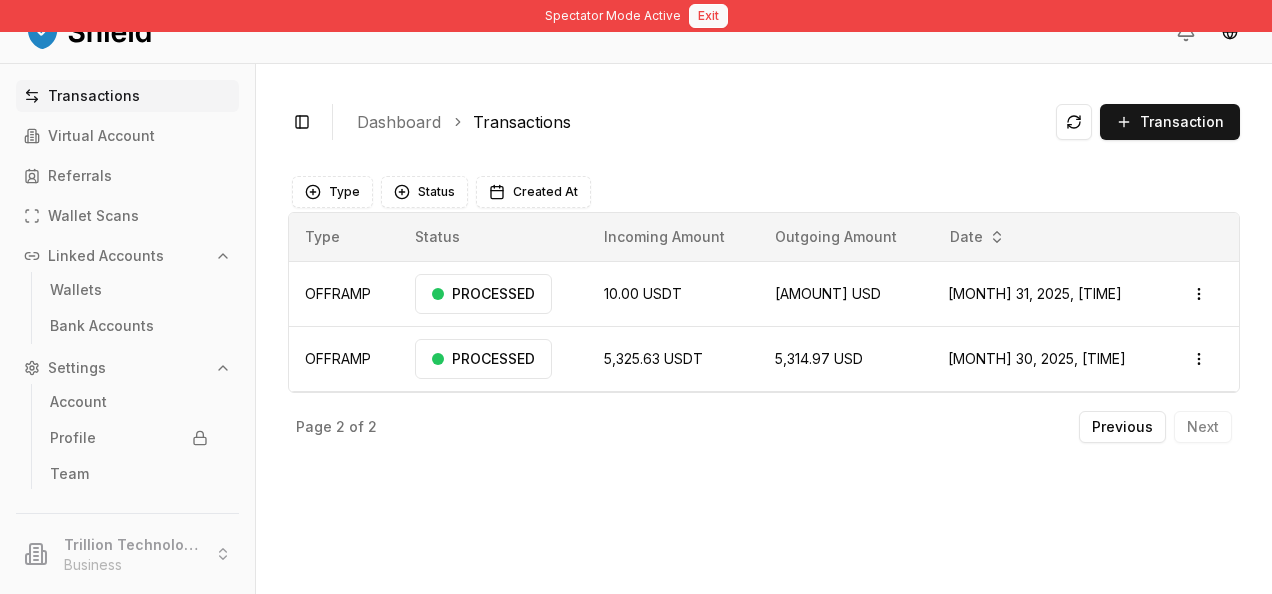 click on "Exit" at bounding box center [708, 16] 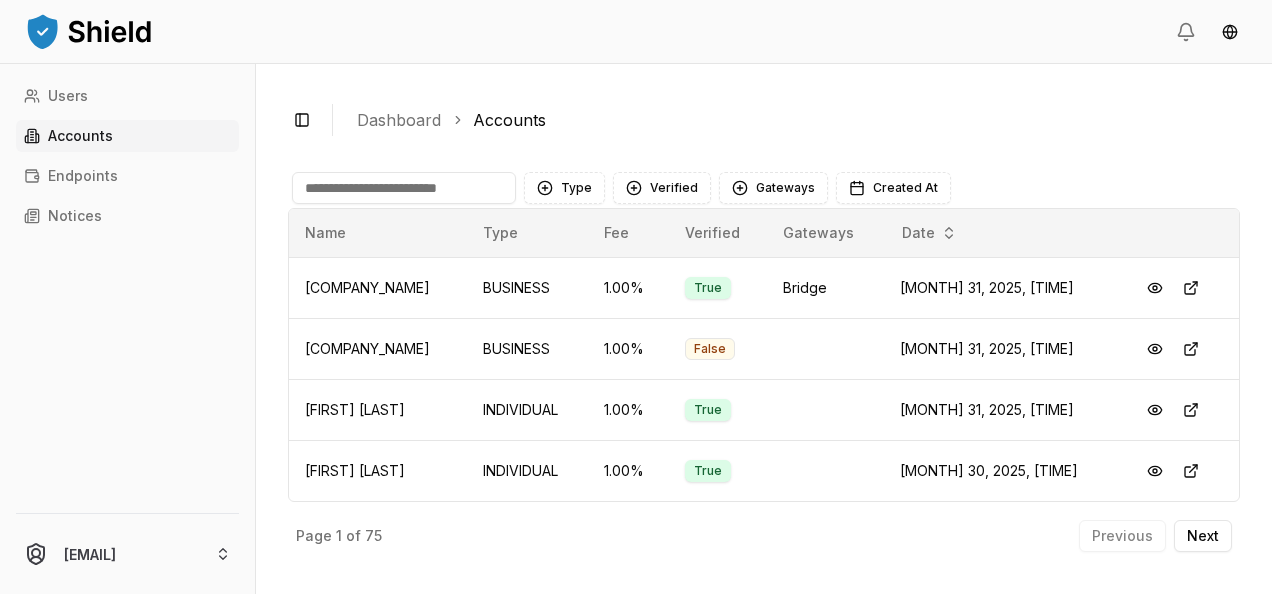 click at bounding box center (404, 188) 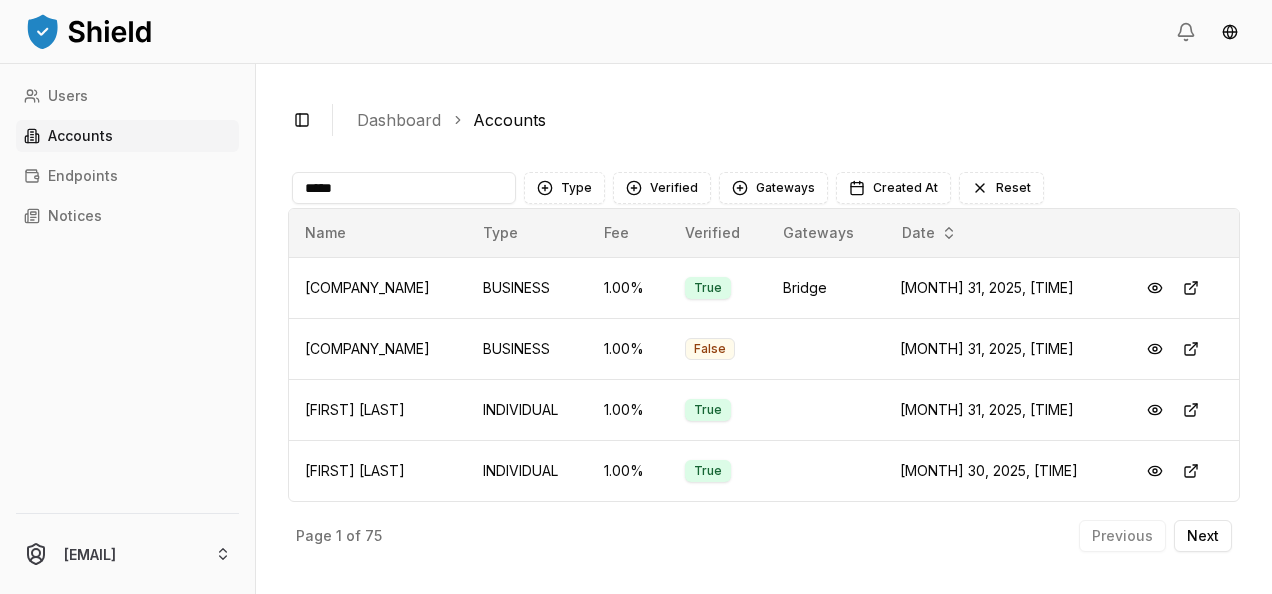 type on "******" 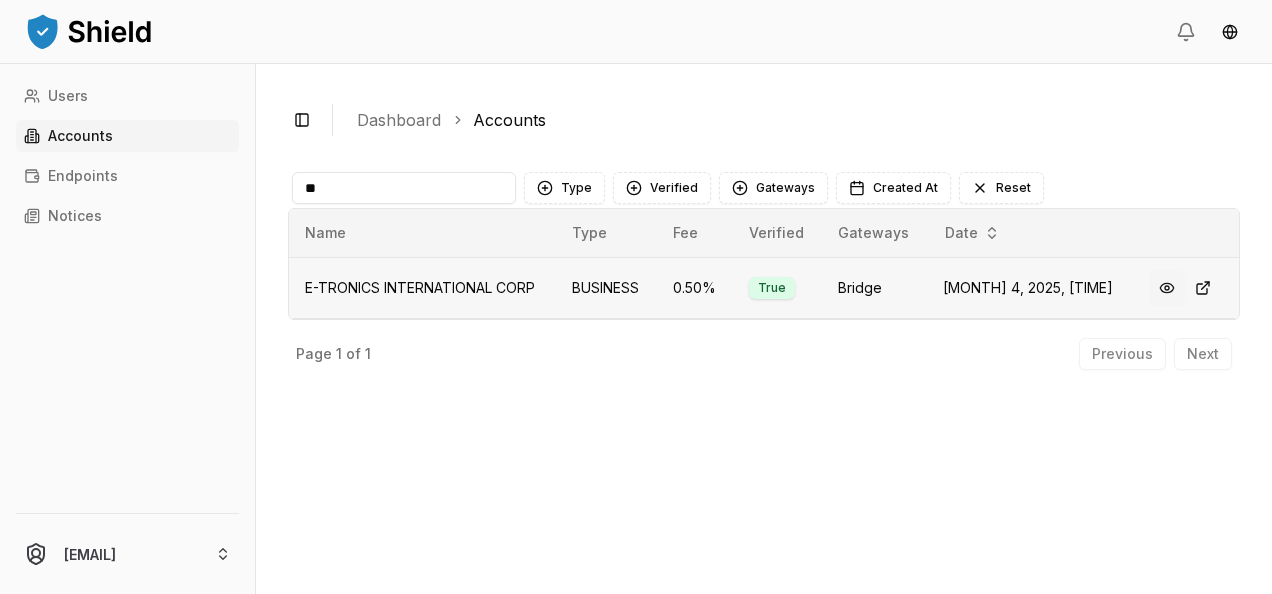 type on "**" 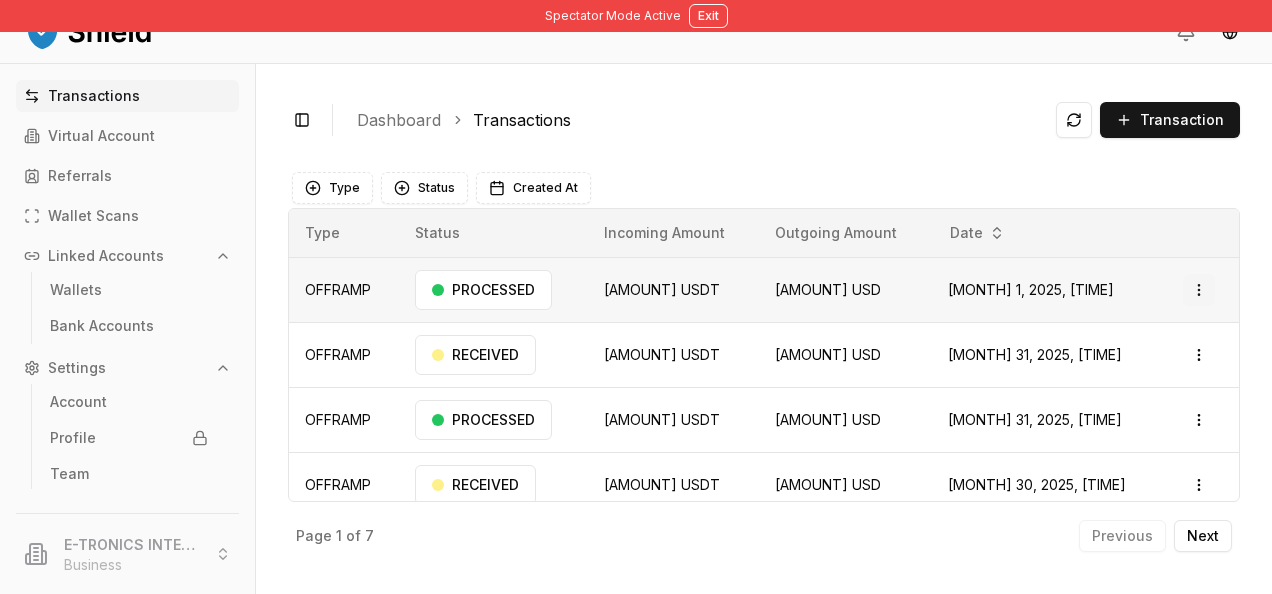 click on "Toggle Sidebar Dashboard Transactions   Transaction OFFRAMP   [AMOUNT] USDT   [AMOUNT] USD [MONTH] 1, 2025, [TIME] PROCESSED Open menu OFFRAMP   [AMOUNT] USDT   [AMOUNT] USD [MONTH] 31, 2025, [TIME] PROCESSED Open menu OFFRAMP   [AMOUNT] USDT   [AMOUNT] USD [MONTH] 31, 2025, [TIME] RECEIVED Open menu OFFRAMP   [AMOUNT] USDT   [AMOUNT] USD [MONTH] 31, 2025, [TIME] PROCESSED Open menu OFFRAMP   [AMOUNT] USDT   [AMOUNT] USD [MONTH] 31, 2025, [TIME] PROCESSED Open menu OFFRAMP   [AMOUNT] USDT   [AMOUNT] USD [MONTH] 31, 2025, [TIME] PROCESSED Open menu OFFRAMP   [AMOUNT] USDT   [AMOUNT] USD [MONTH] 31, 2025, [TIME] PROCESSED Open menu OFFRAMP   [AMOUNT] USDT   [AMOUNT] USD [MONTH] 31, 2025, [TIME] PROCESSED Open menu Page 1 of 7 Previous Next Type Status Created At Type Status Incoming Amount Outgoing Amount Date   OFFRAMP   PROCESSED     USDT" at bounding box center [636, 297] 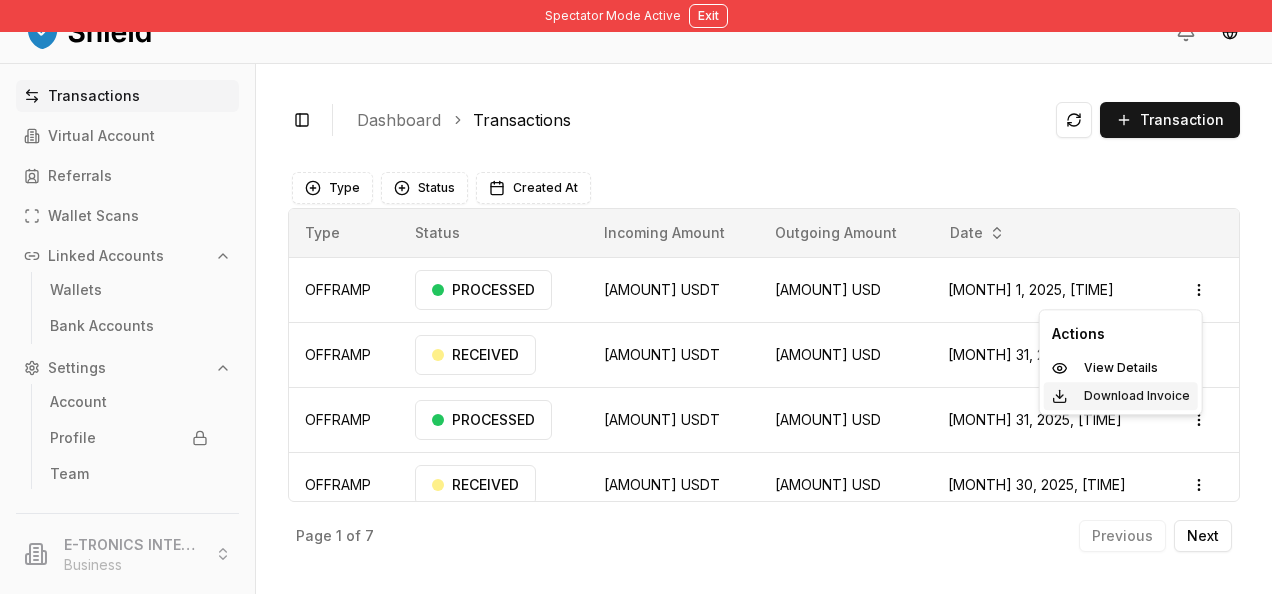 click on "Download Invoice" at bounding box center [1137, 396] 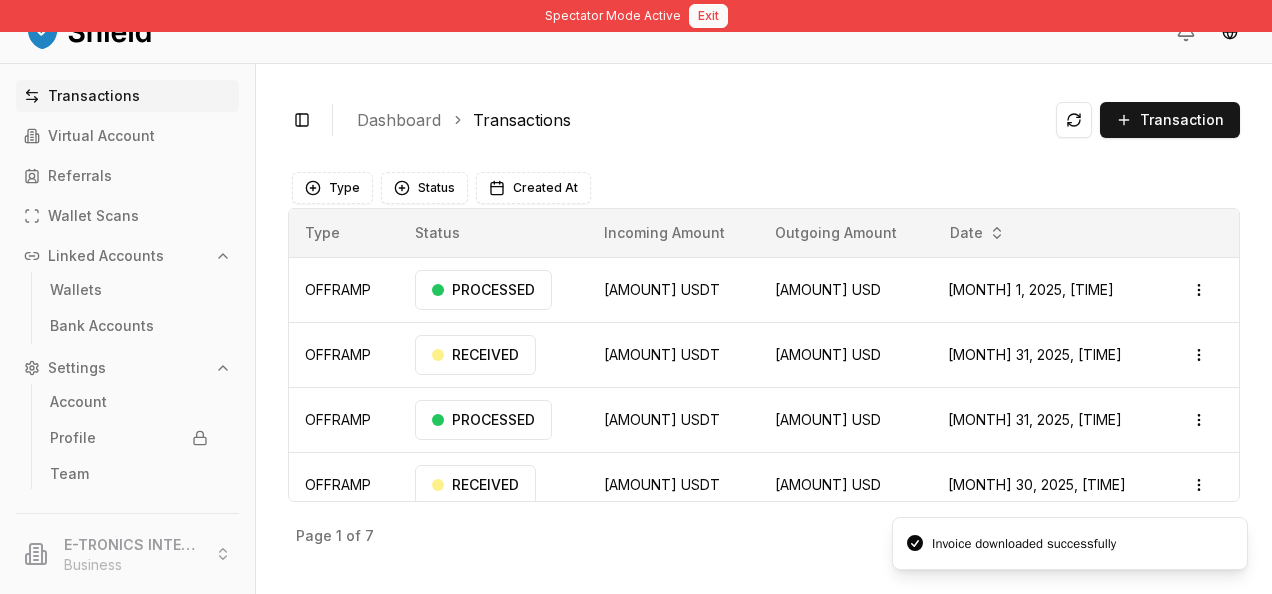 click on "Exit" at bounding box center (708, 16) 